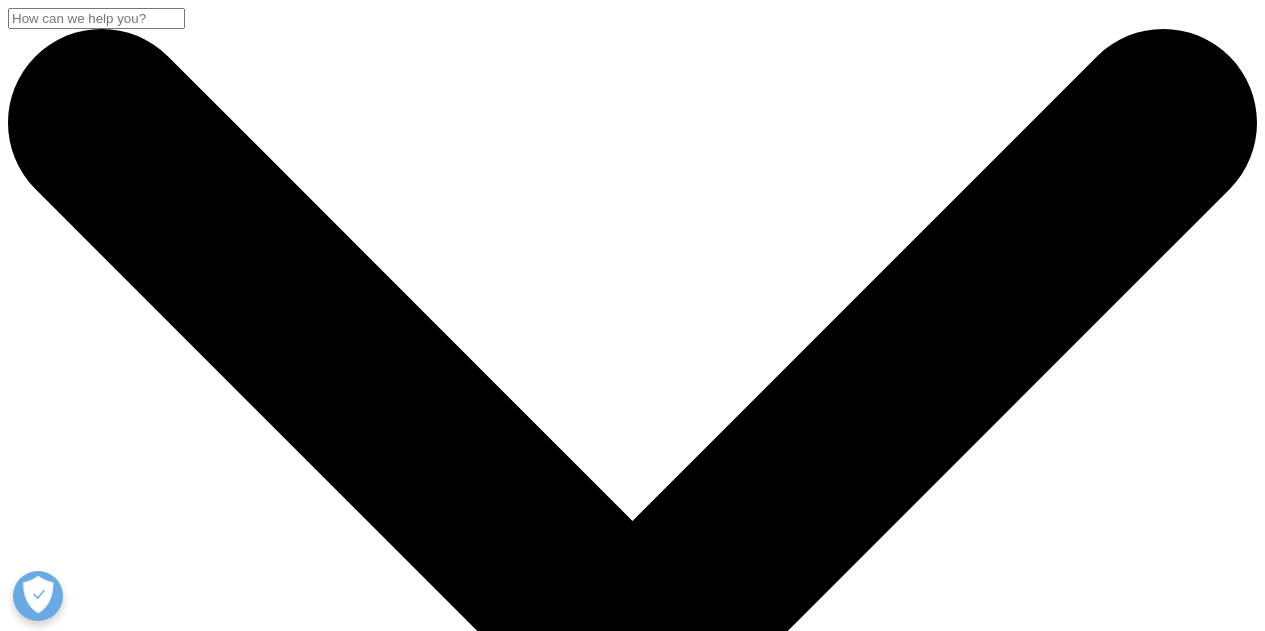 scroll, scrollTop: 0, scrollLeft: 0, axis: both 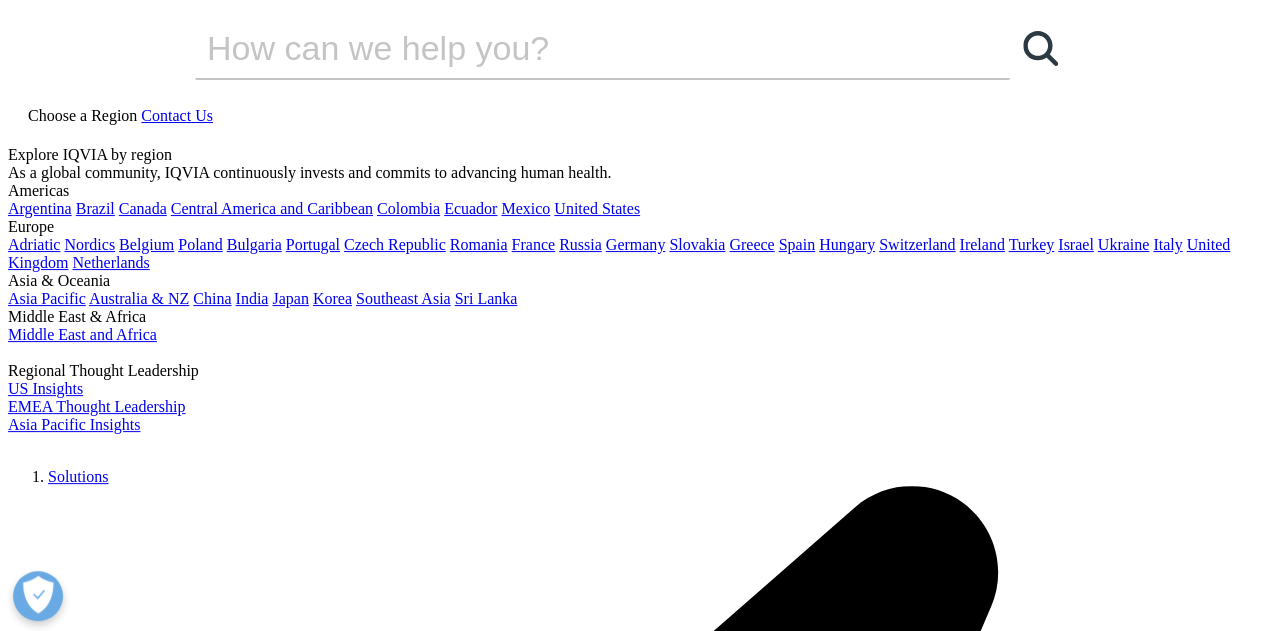 click 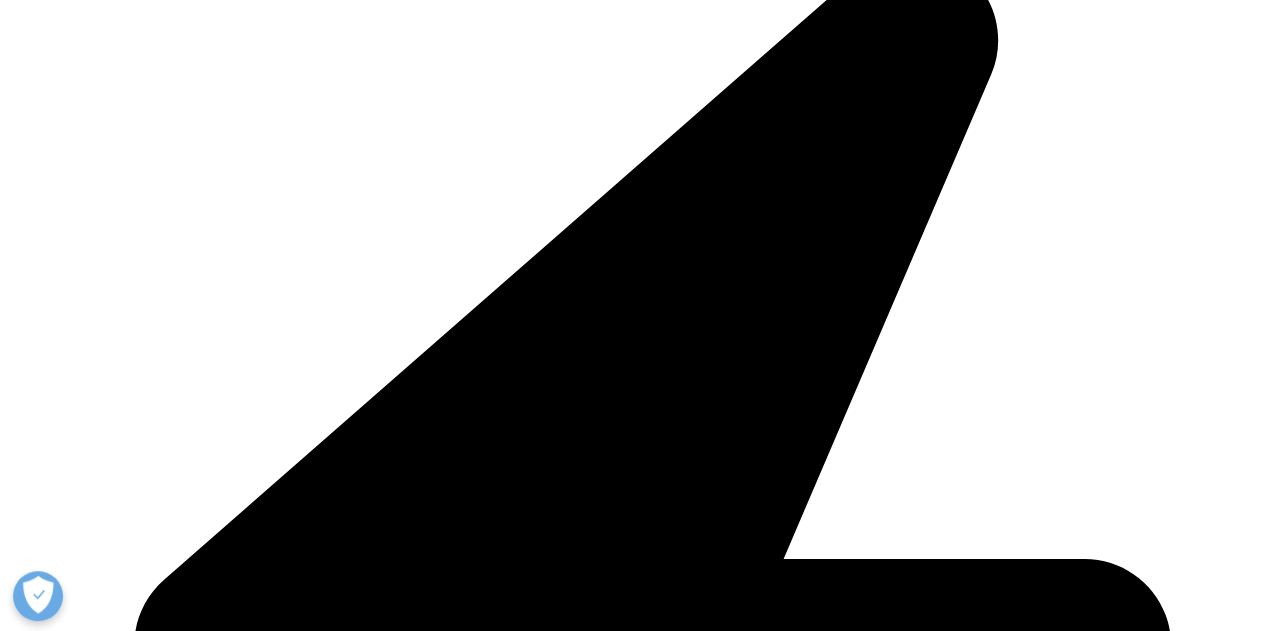 scroll, scrollTop: 552, scrollLeft: 0, axis: vertical 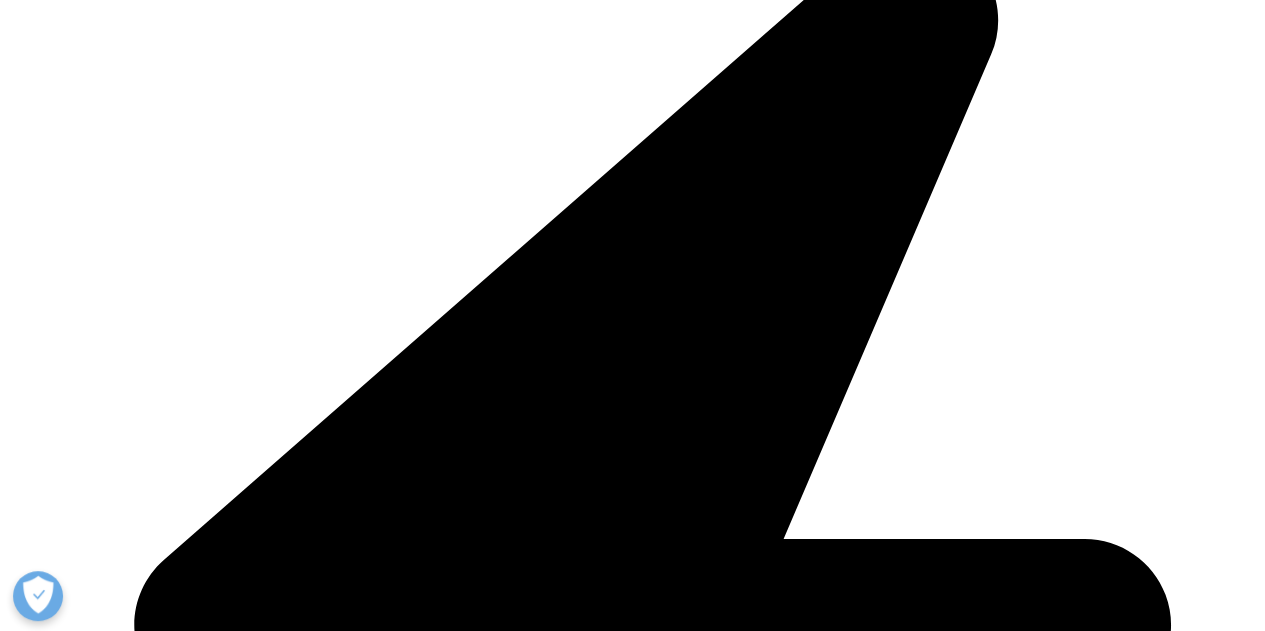 click at bounding box center [574, -504] 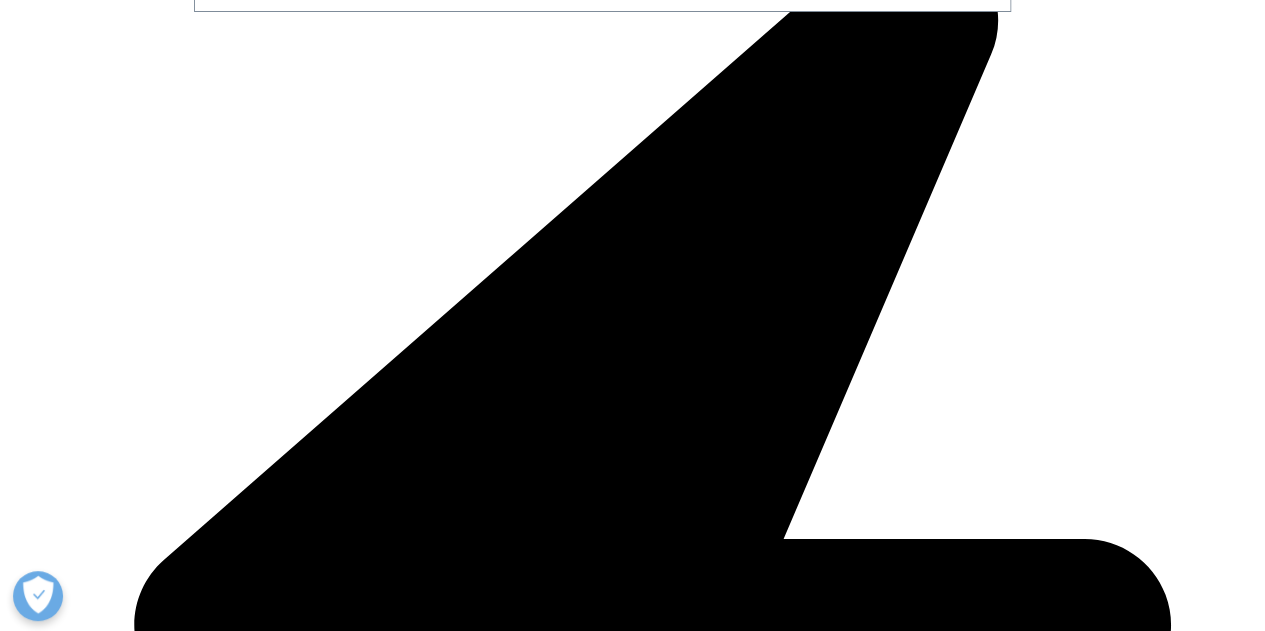type on "rna therapeutics" 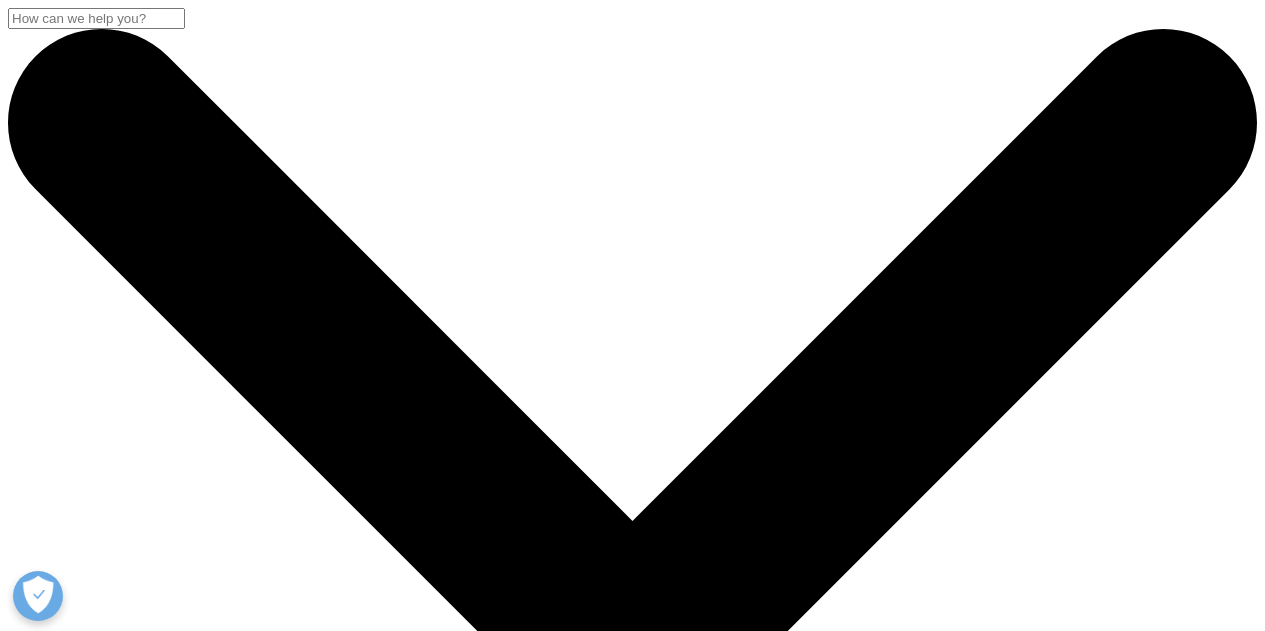 scroll, scrollTop: 0, scrollLeft: 0, axis: both 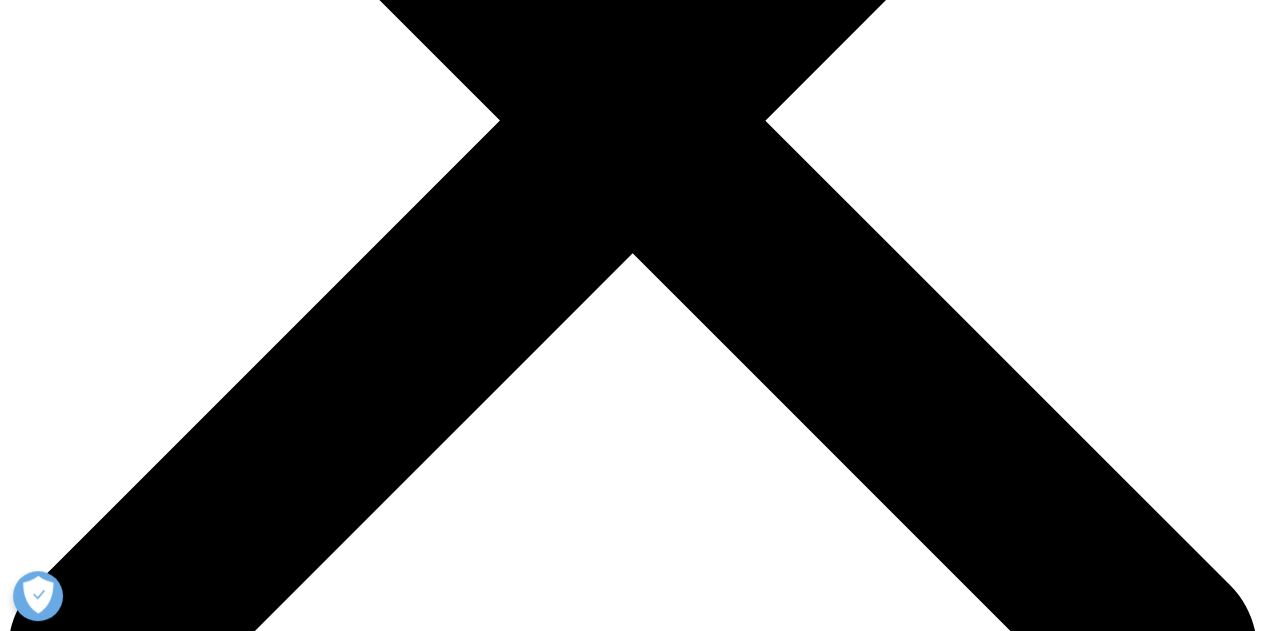 click on "A review of the current R&D landscape of  RNA   therapeutics" at bounding box center [201, 57291] 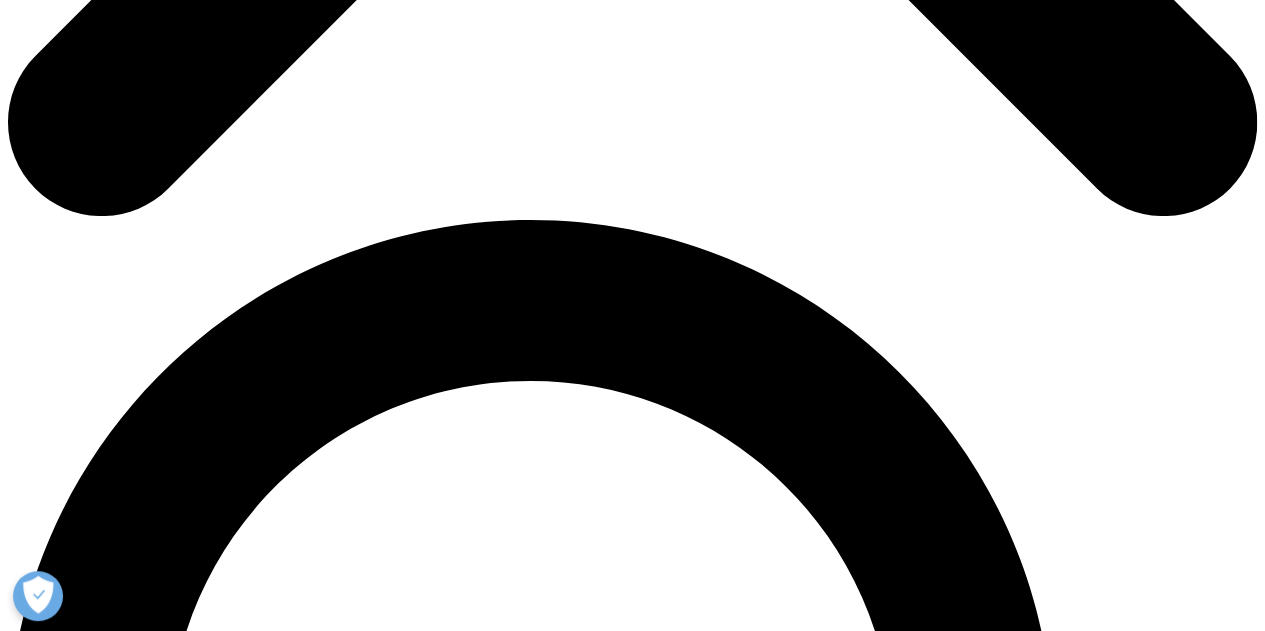 scroll, scrollTop: 1066, scrollLeft: 0, axis: vertical 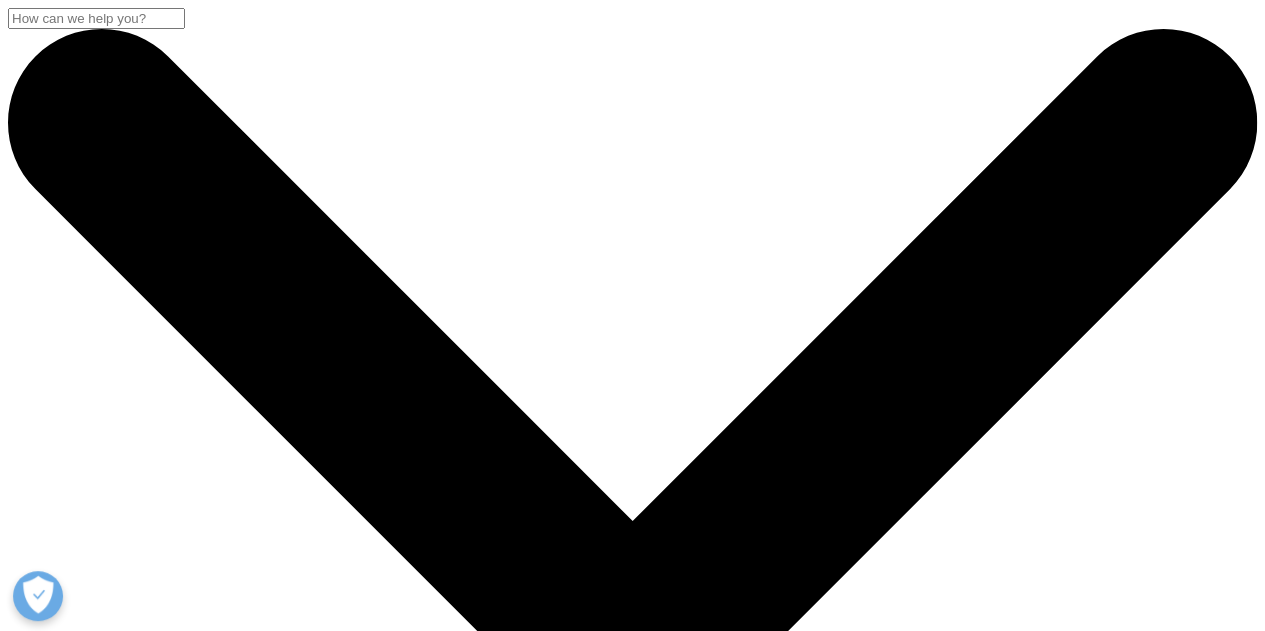click on "Global Trends in R&D 2025" at bounding box center (652, 12287) 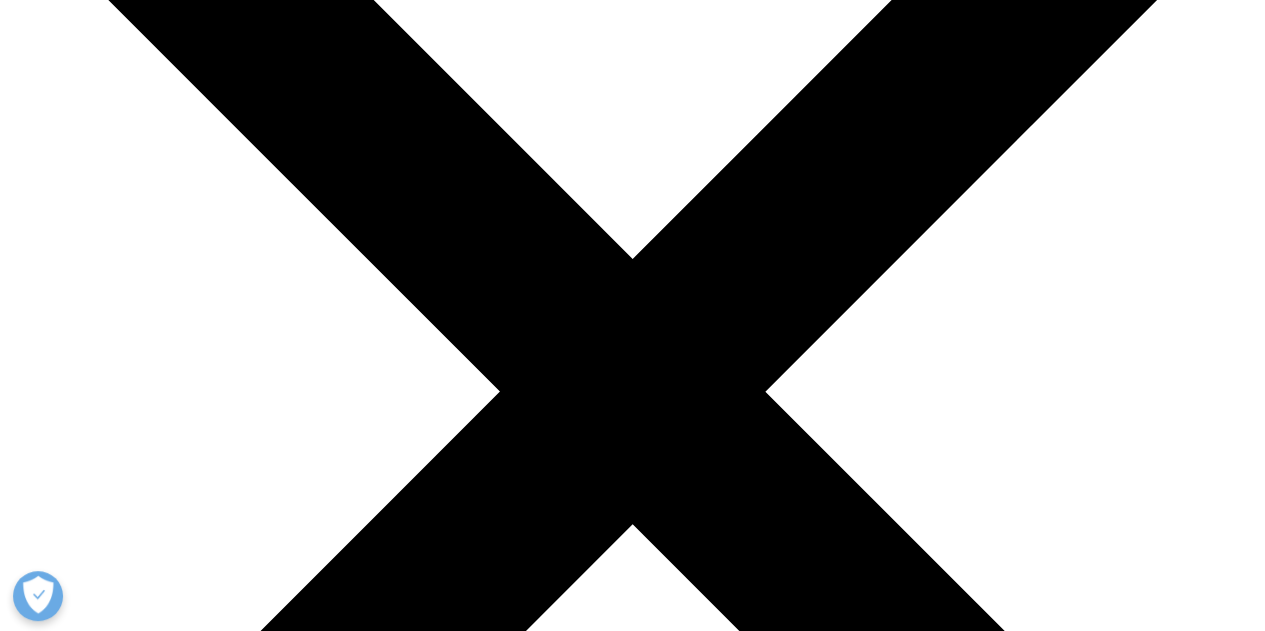 scroll, scrollTop: 266, scrollLeft: 0, axis: vertical 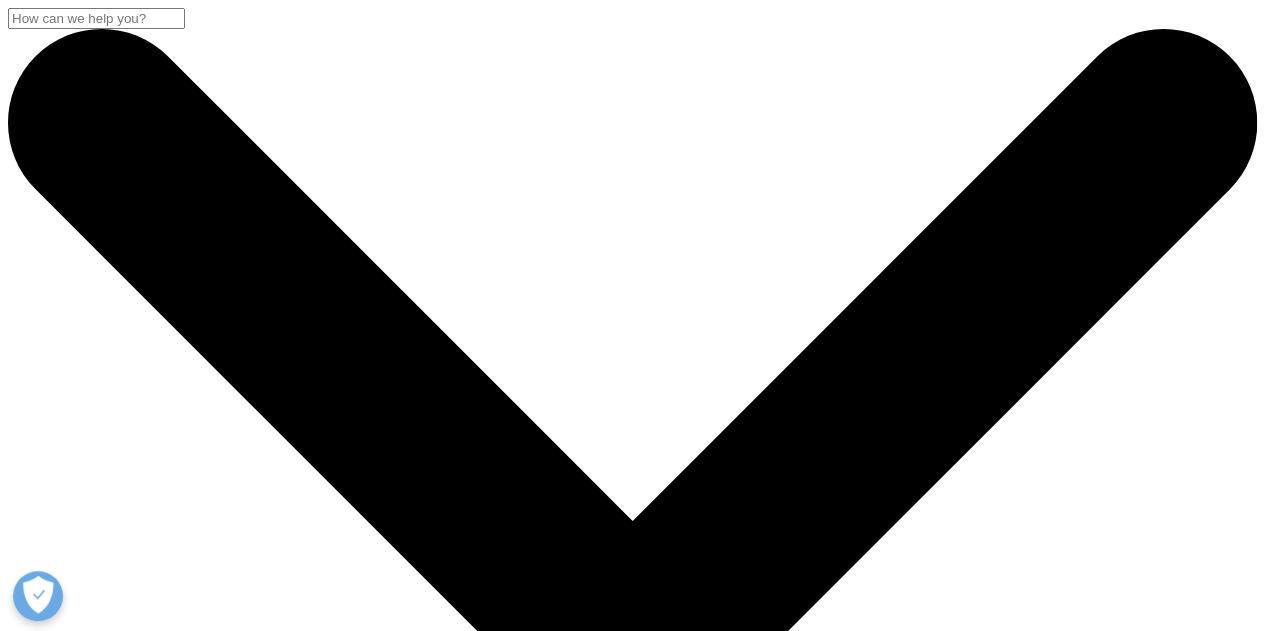 click at bounding box center (632, 22566) 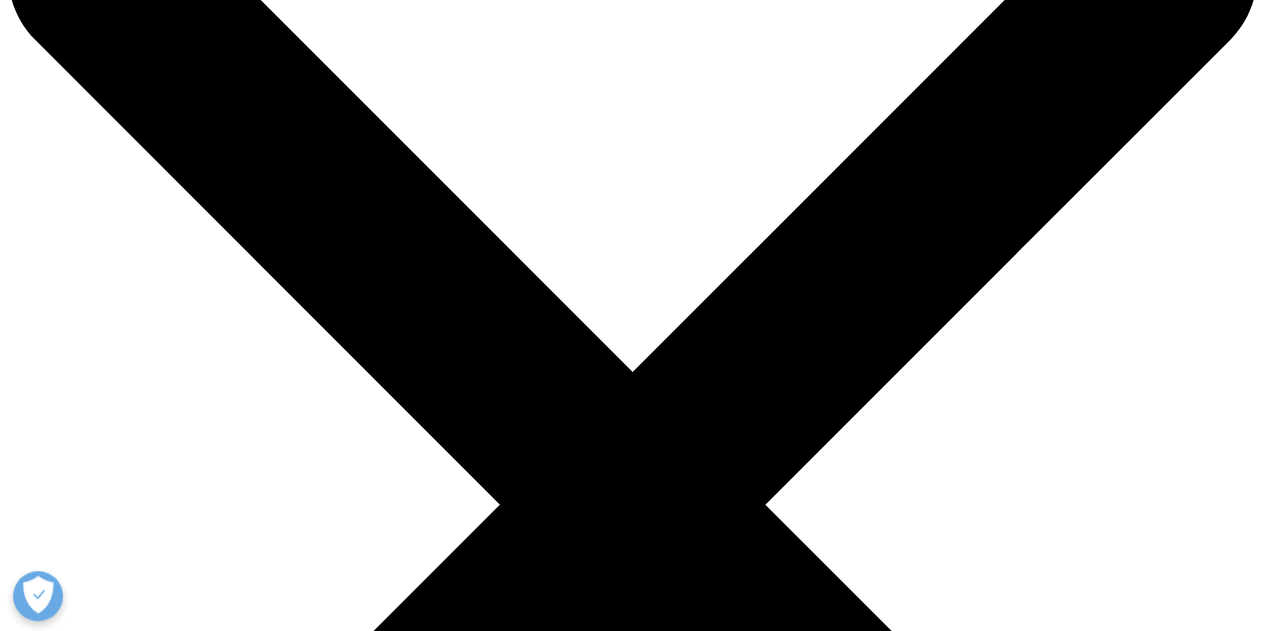 scroll, scrollTop: 0, scrollLeft: 0, axis: both 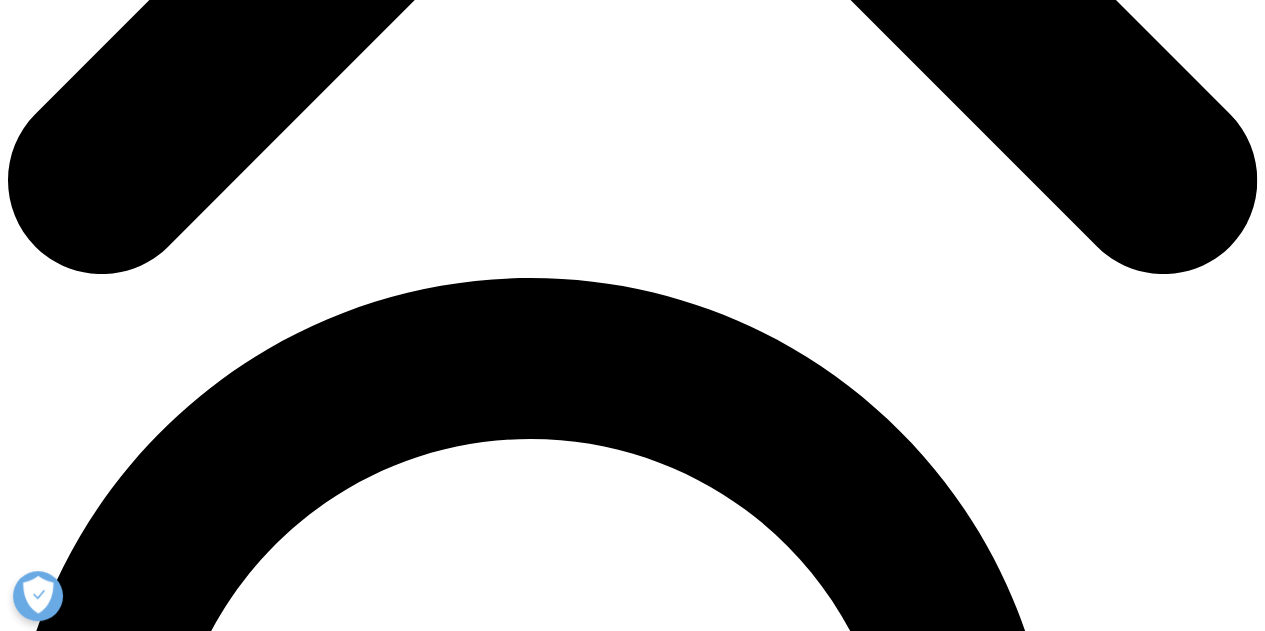 click on "First Name" at bounding box center (172, 26973) 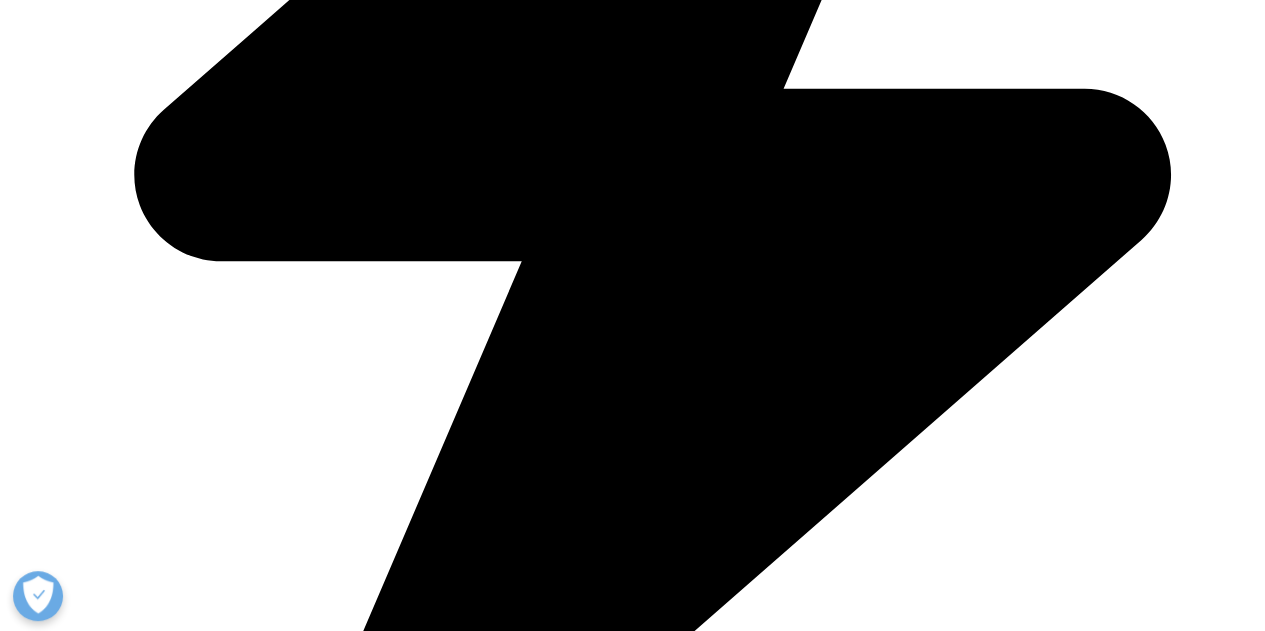 click on "First Name" at bounding box center (172, 26117) 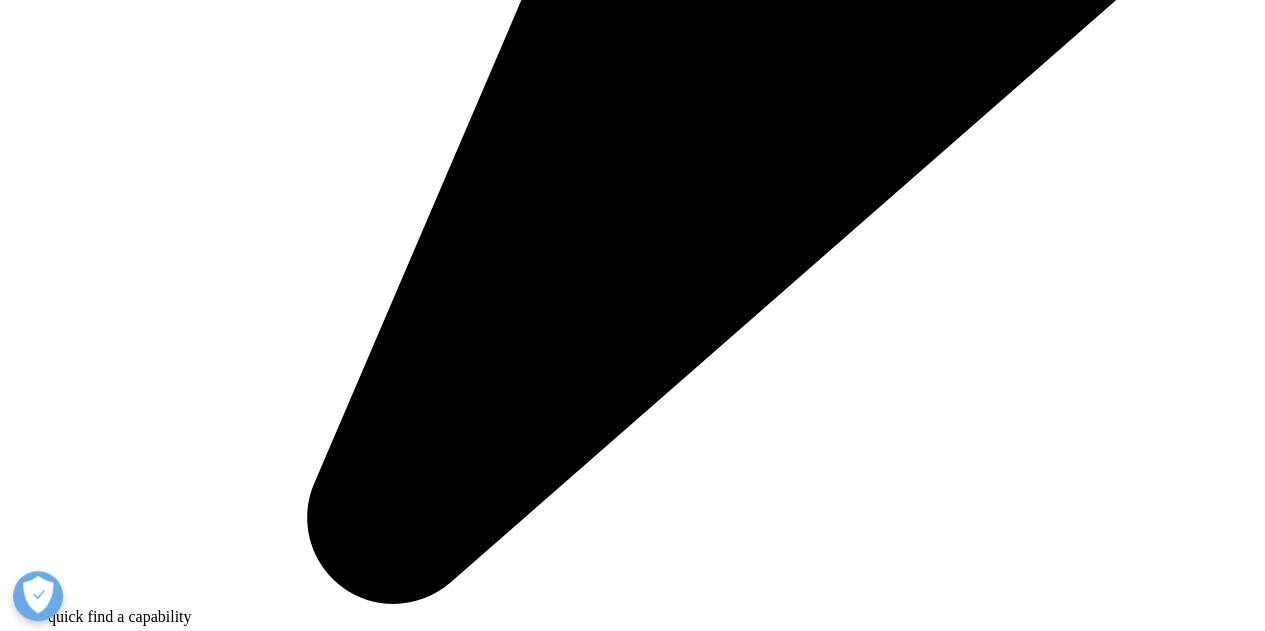 scroll, scrollTop: 1271, scrollLeft: 0, axis: vertical 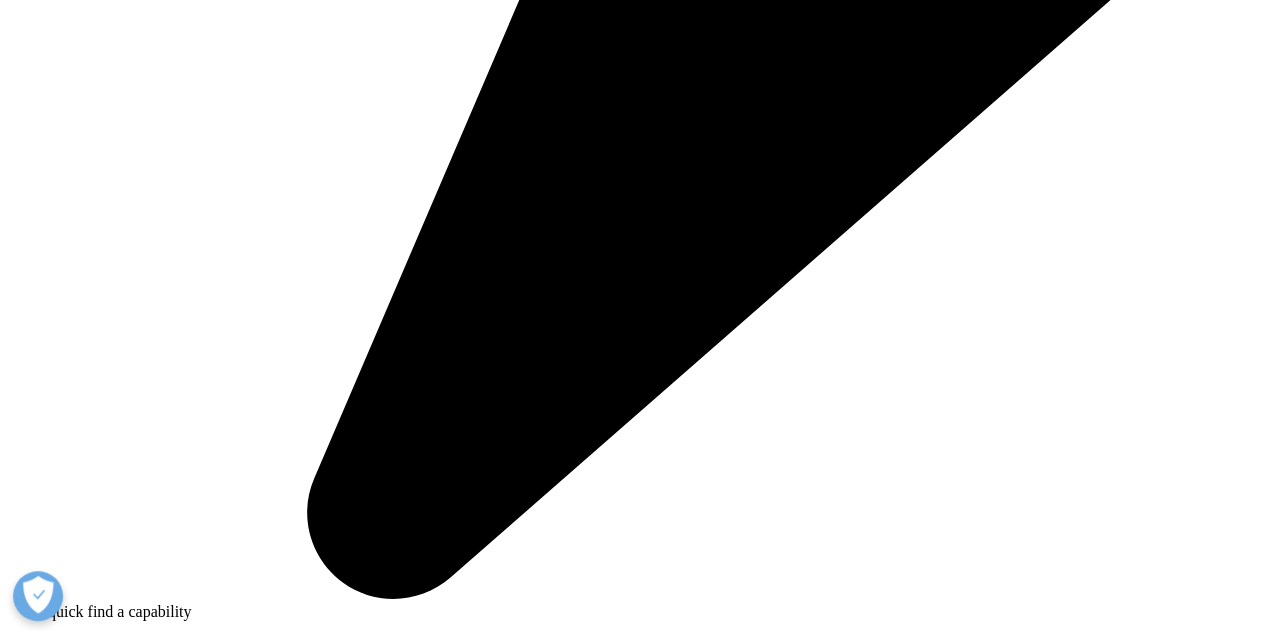 click on "Submit" at bounding box center [36, 26092] 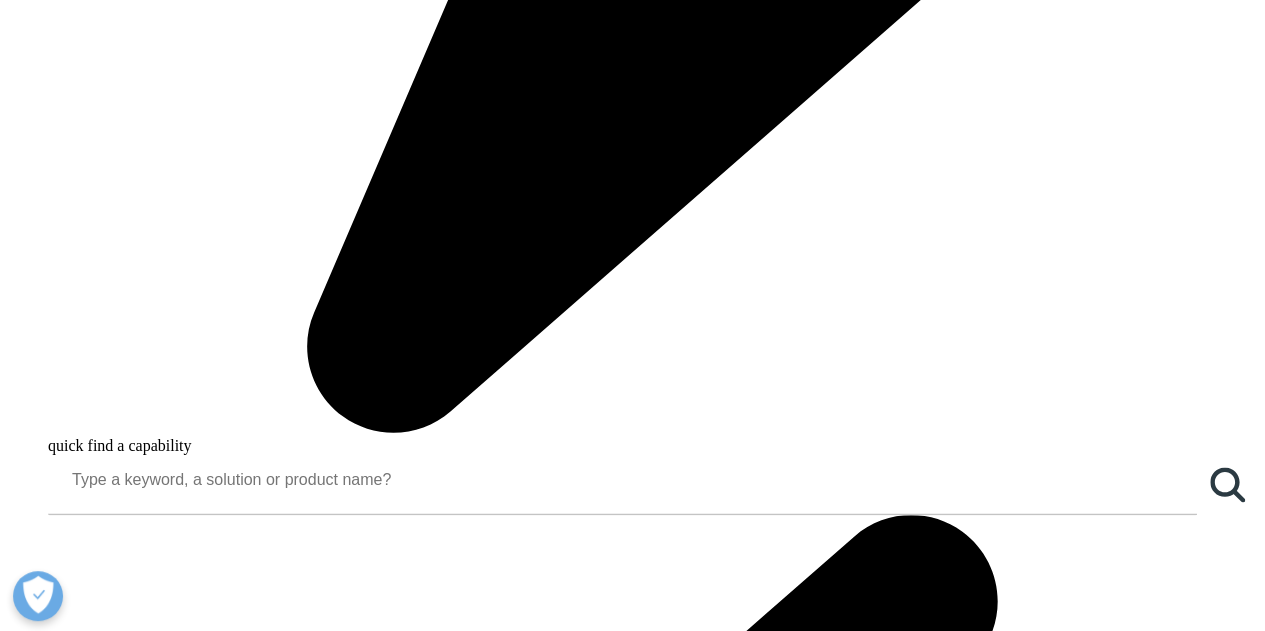 scroll, scrollTop: 1438, scrollLeft: 0, axis: vertical 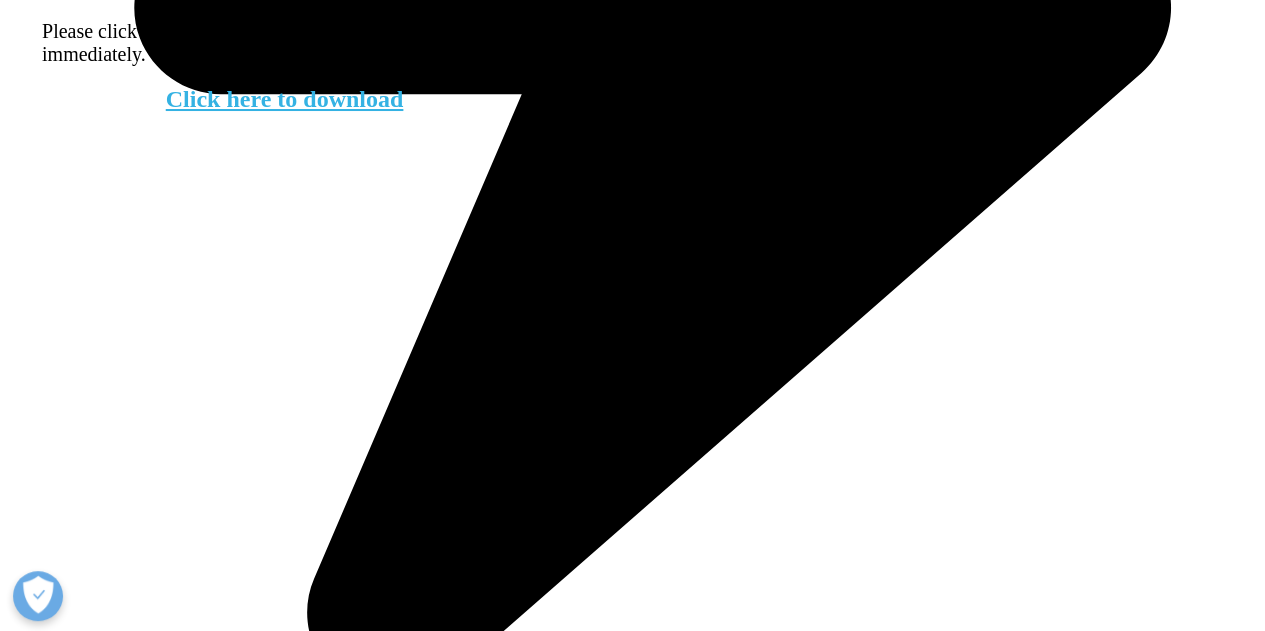 click on "Click here to download" at bounding box center [285, 99] 